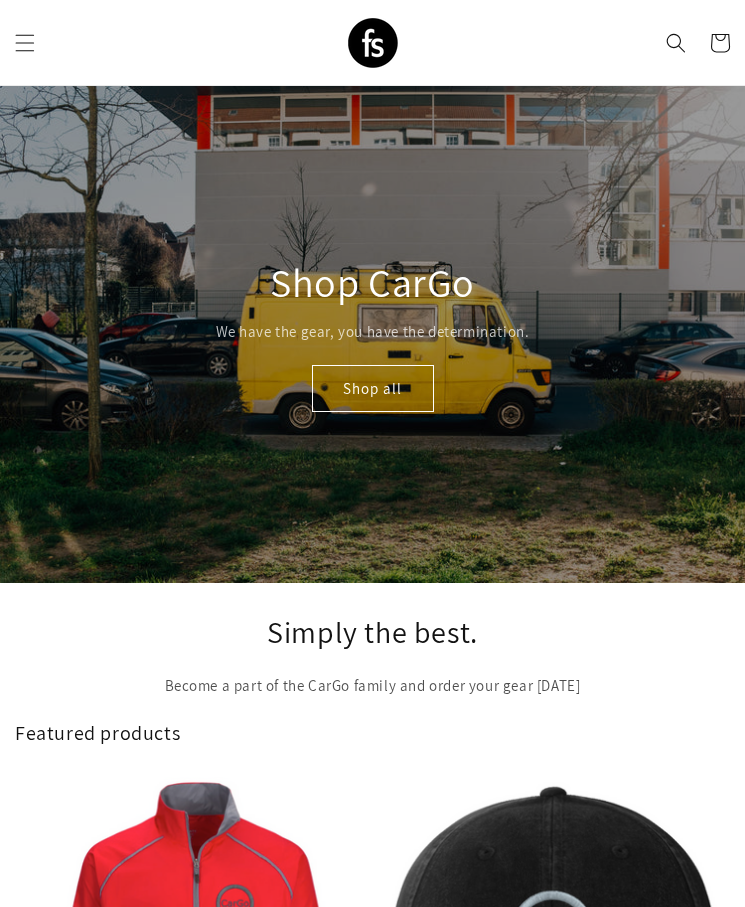 scroll, scrollTop: 16, scrollLeft: 0, axis: vertical 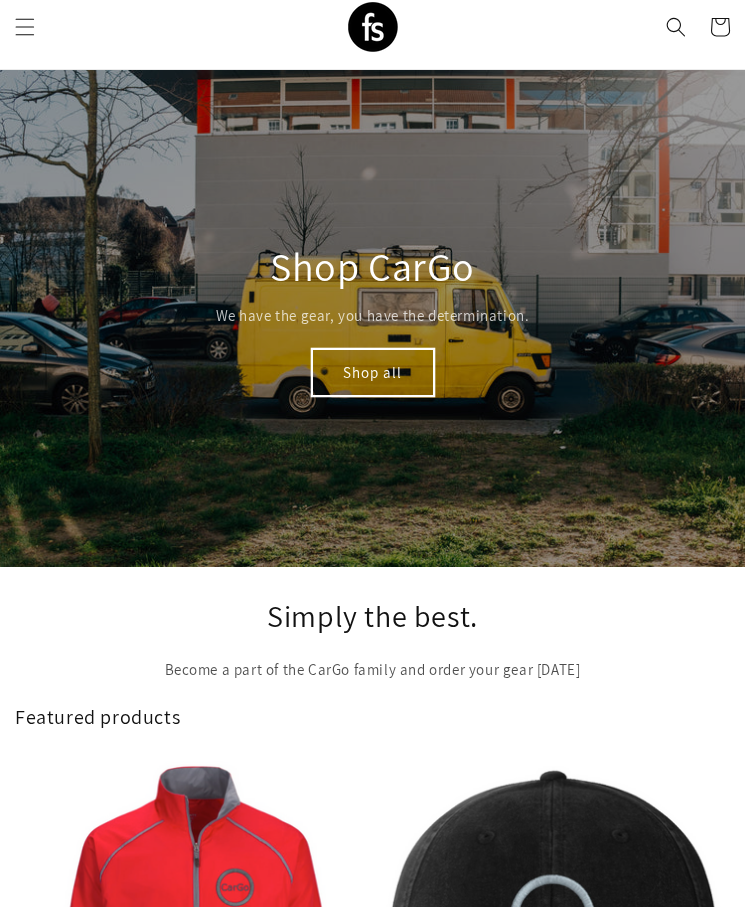 click on "Shop all" at bounding box center (373, 372) 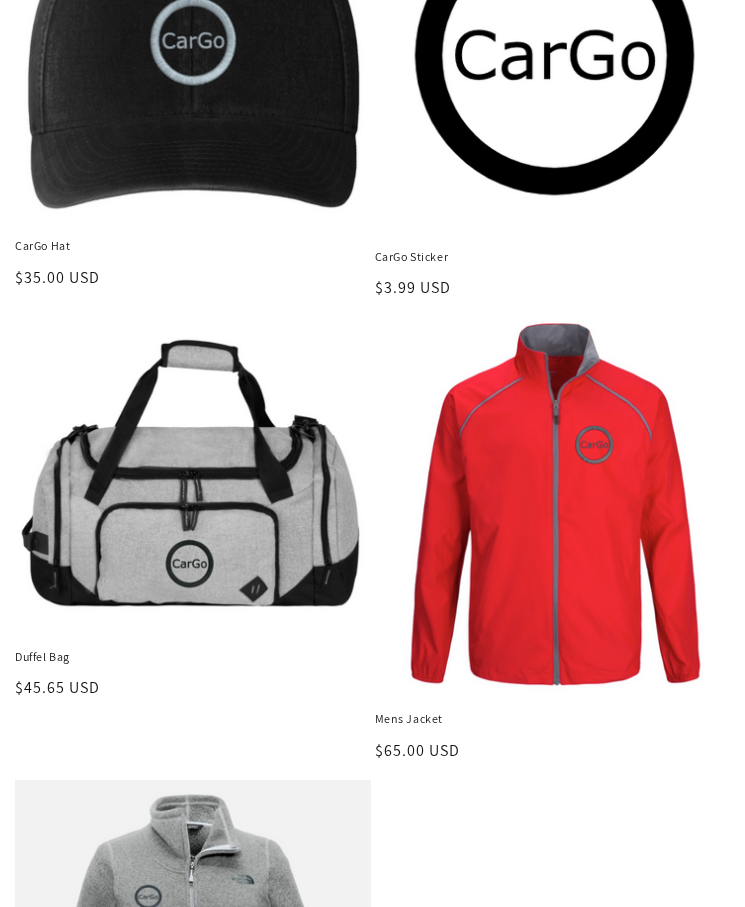 scroll, scrollTop: 465, scrollLeft: 0, axis: vertical 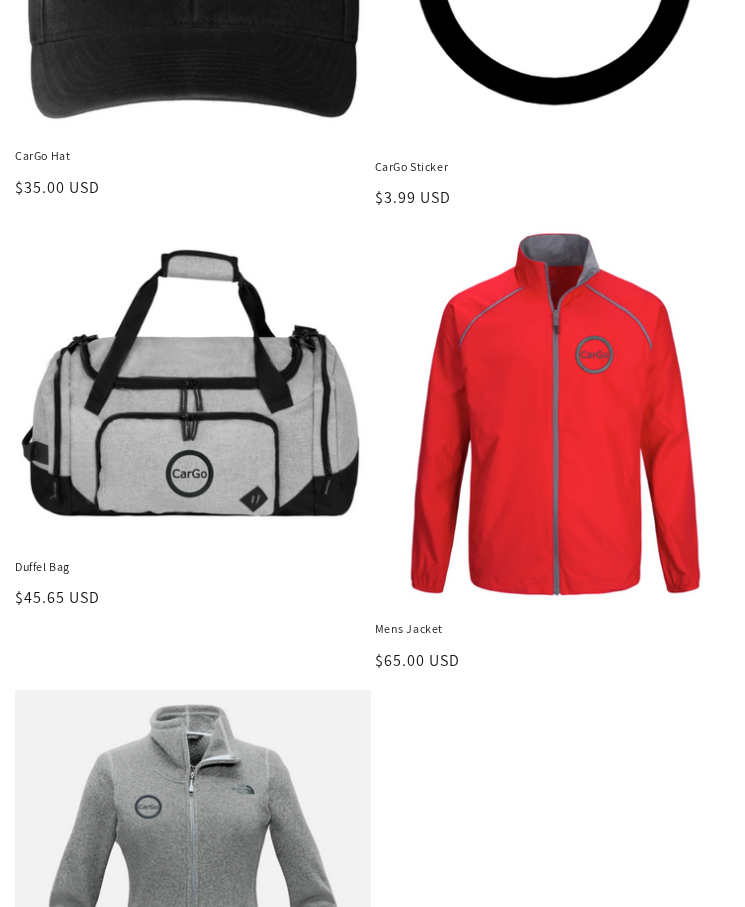 click on "Duffel Bag" at bounding box center [193, 567] 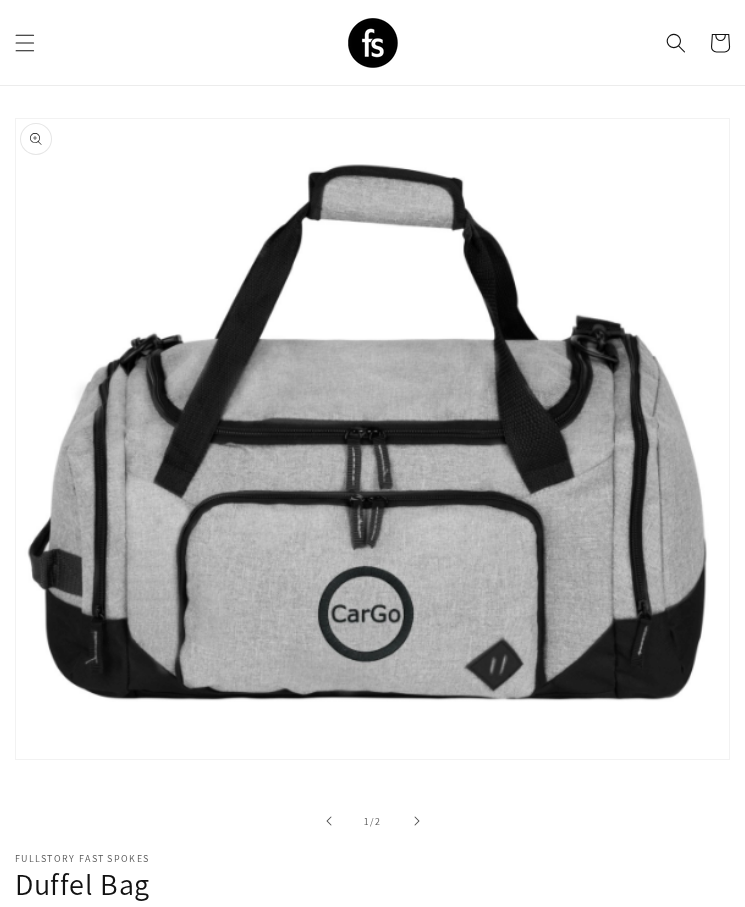 scroll, scrollTop: 0, scrollLeft: 0, axis: both 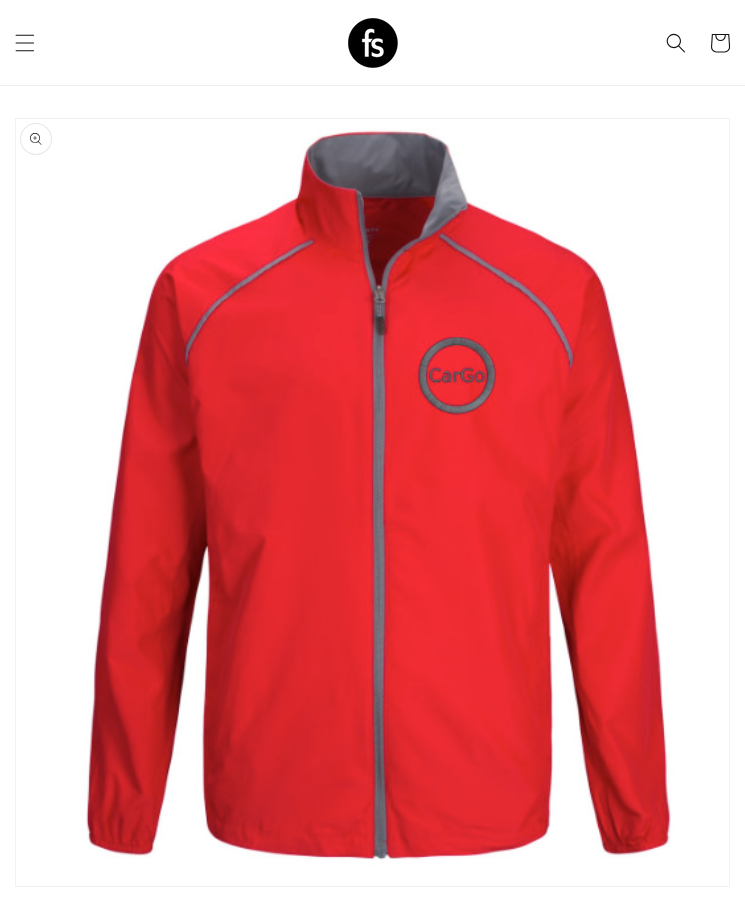 click on "Add to cart" at bounding box center (235, 1292) 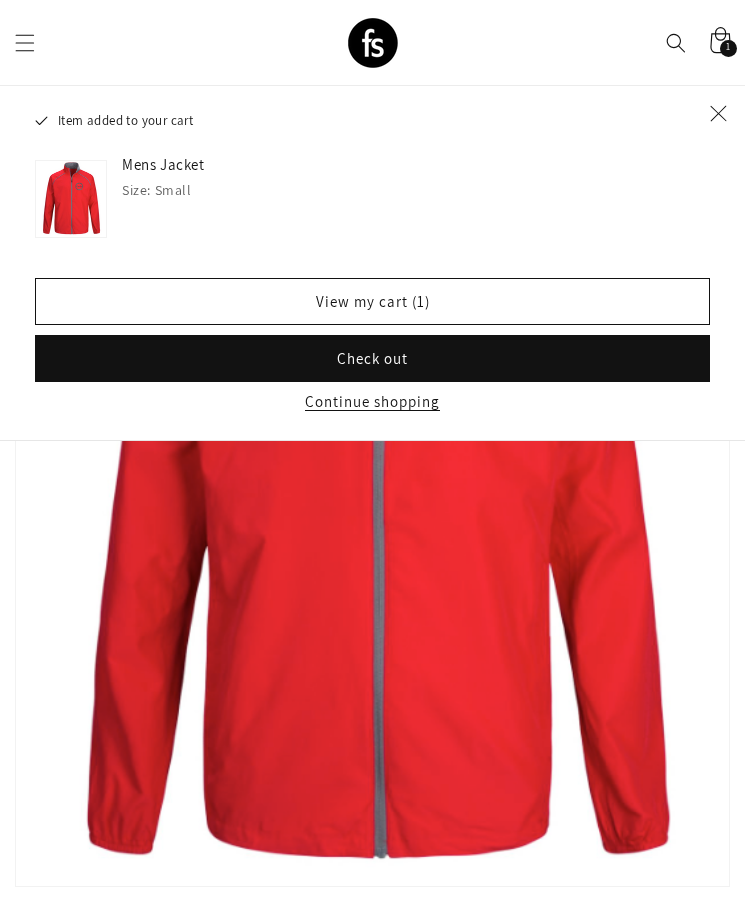 click 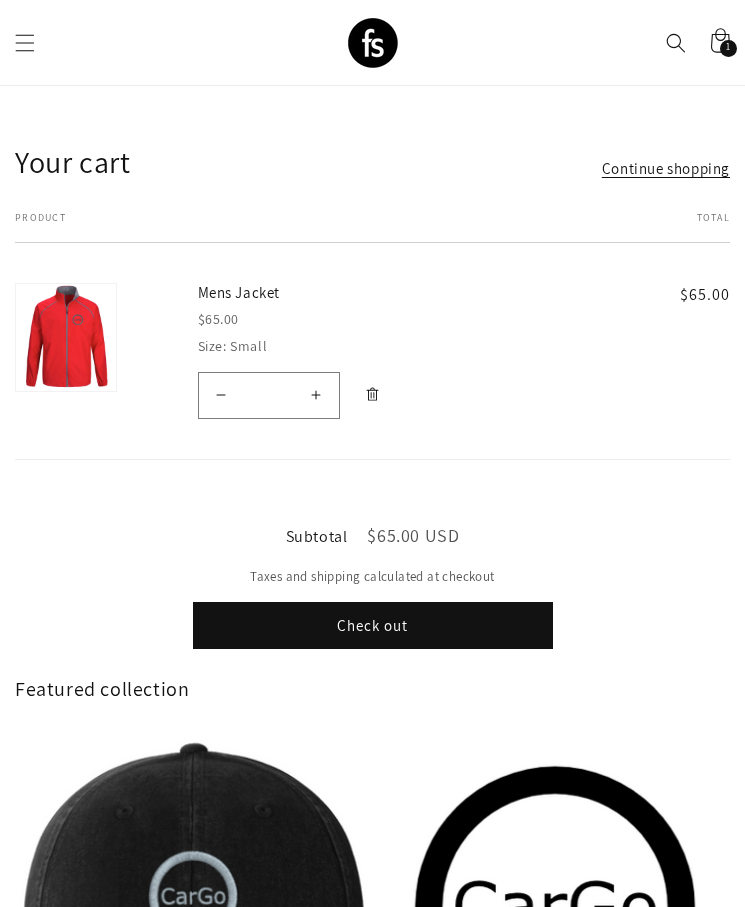 scroll, scrollTop: 0, scrollLeft: 0, axis: both 